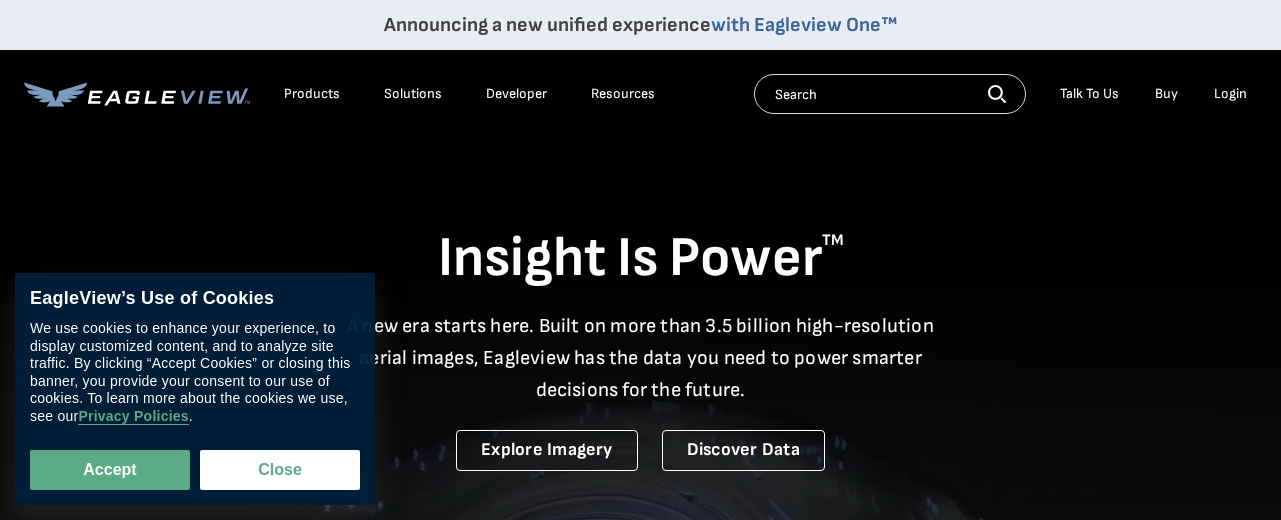 scroll, scrollTop: 0, scrollLeft: 0, axis: both 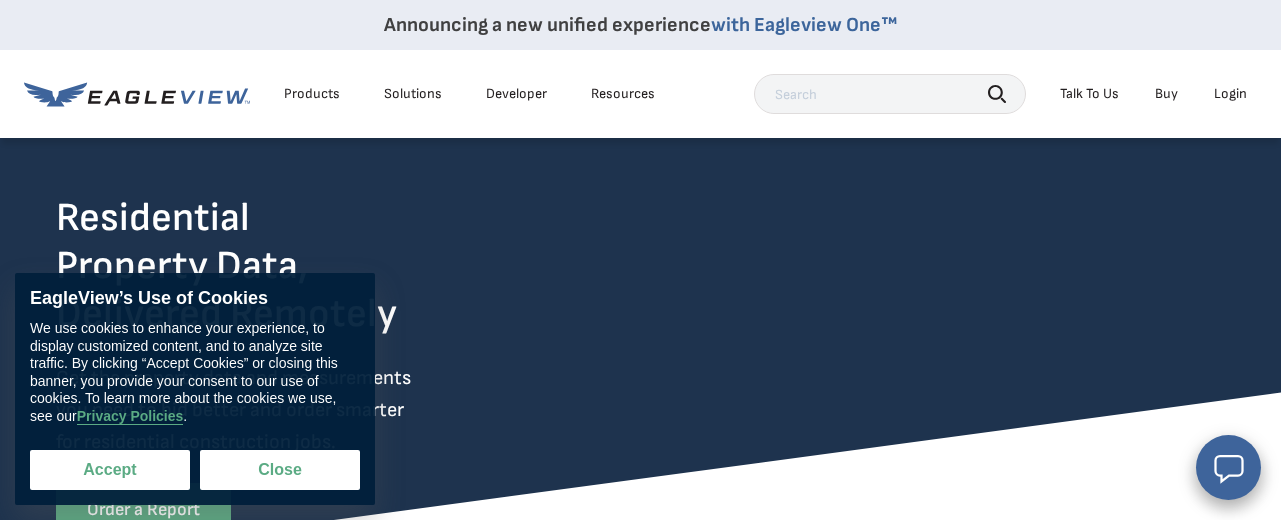 click on "Accept" at bounding box center (110, 470) 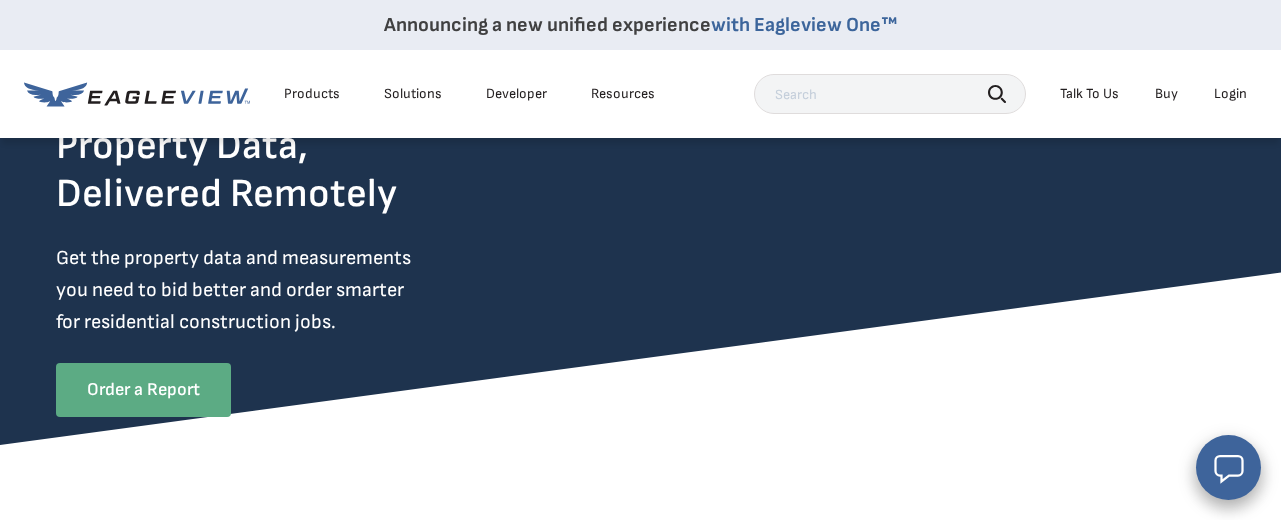 scroll, scrollTop: 105, scrollLeft: 0, axis: vertical 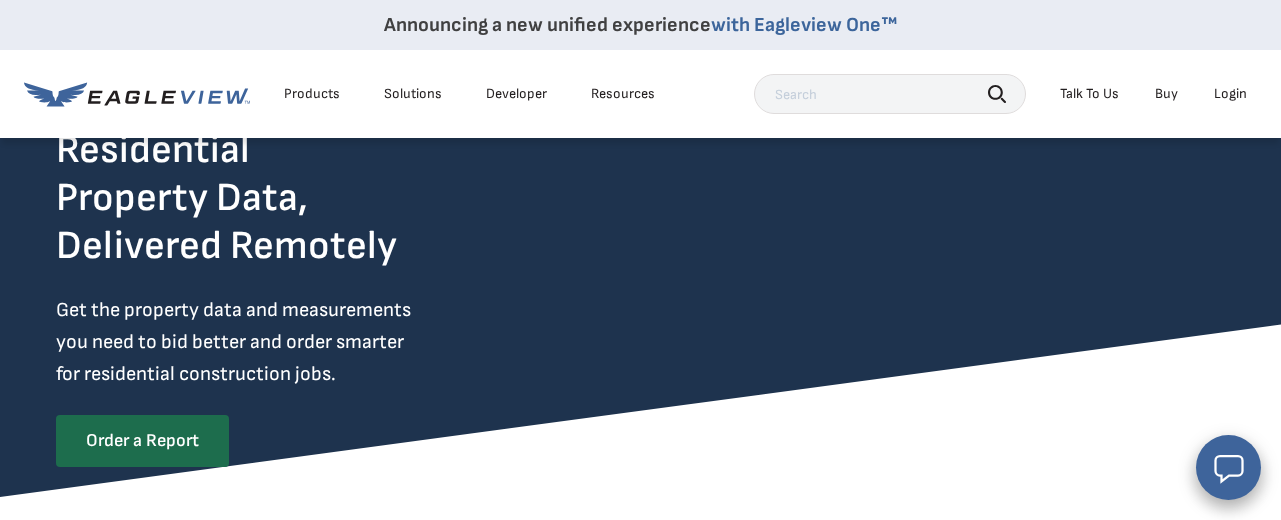 click on "Order a Report" at bounding box center (142, 441) 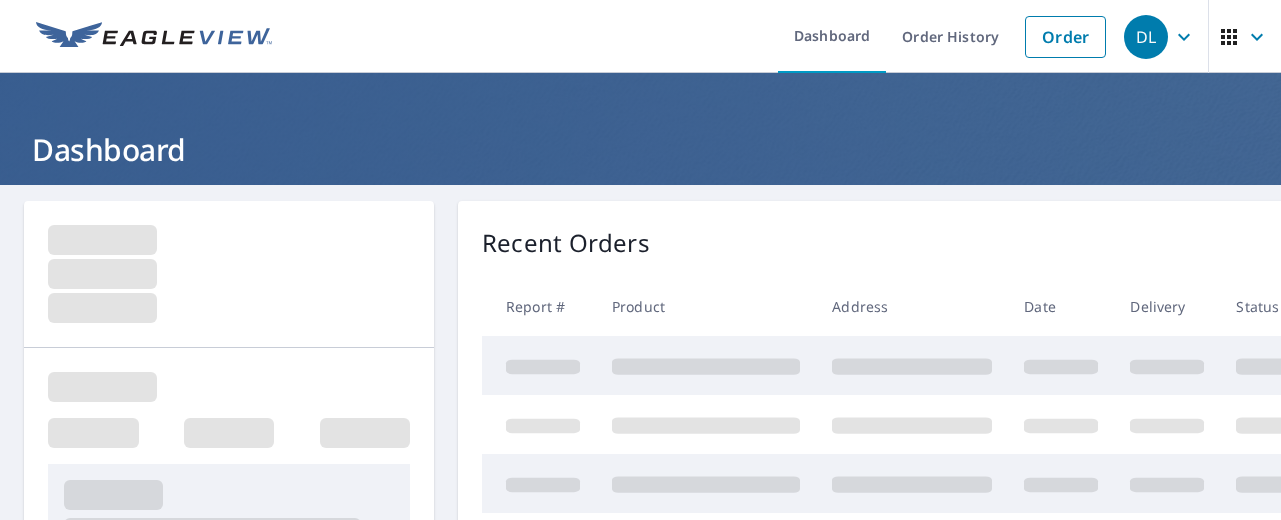 scroll, scrollTop: 0, scrollLeft: 0, axis: both 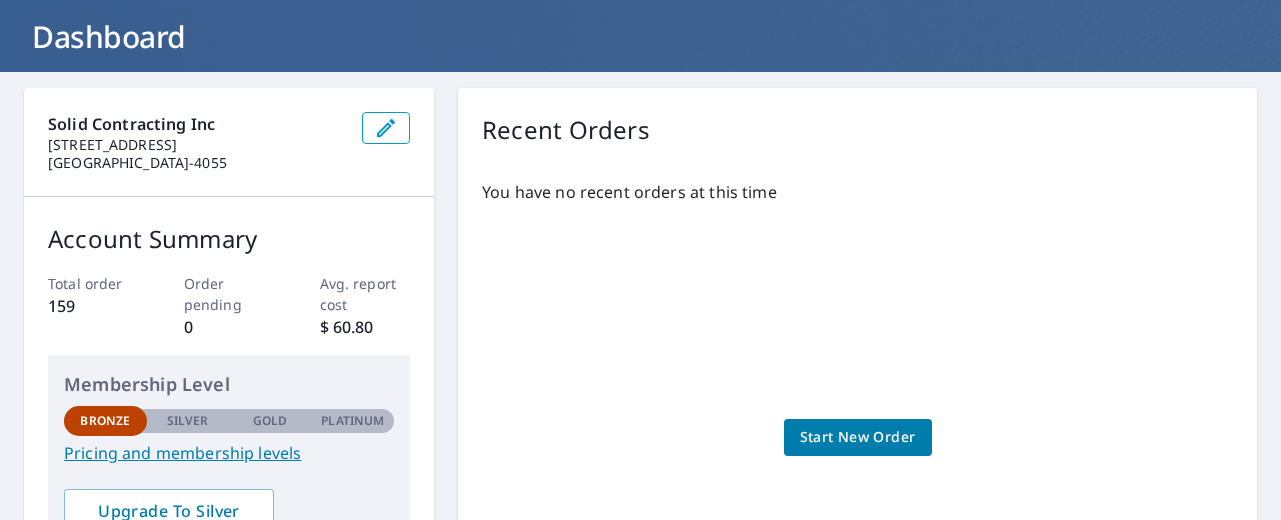 click on "You have no recent orders at this time Start New Order" at bounding box center (857, 417) 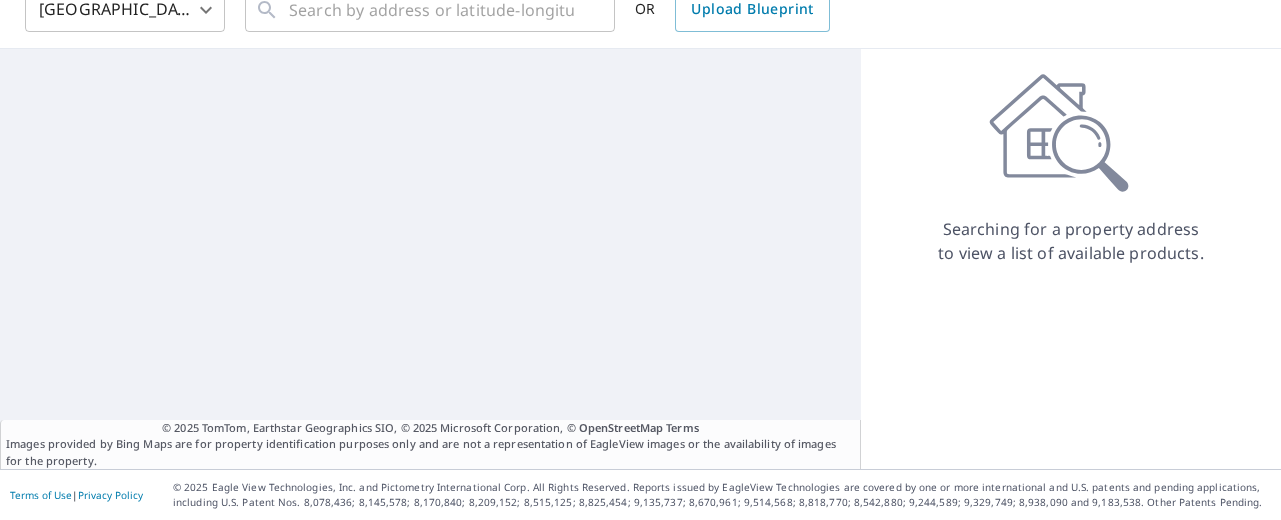 scroll, scrollTop: 102, scrollLeft: 0, axis: vertical 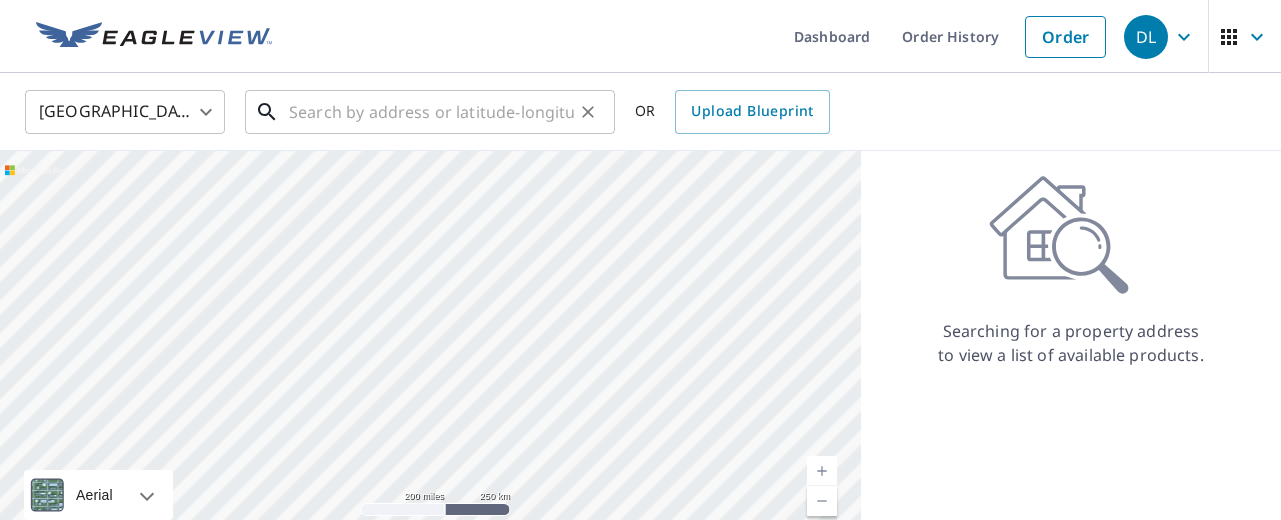 click at bounding box center (431, 112) 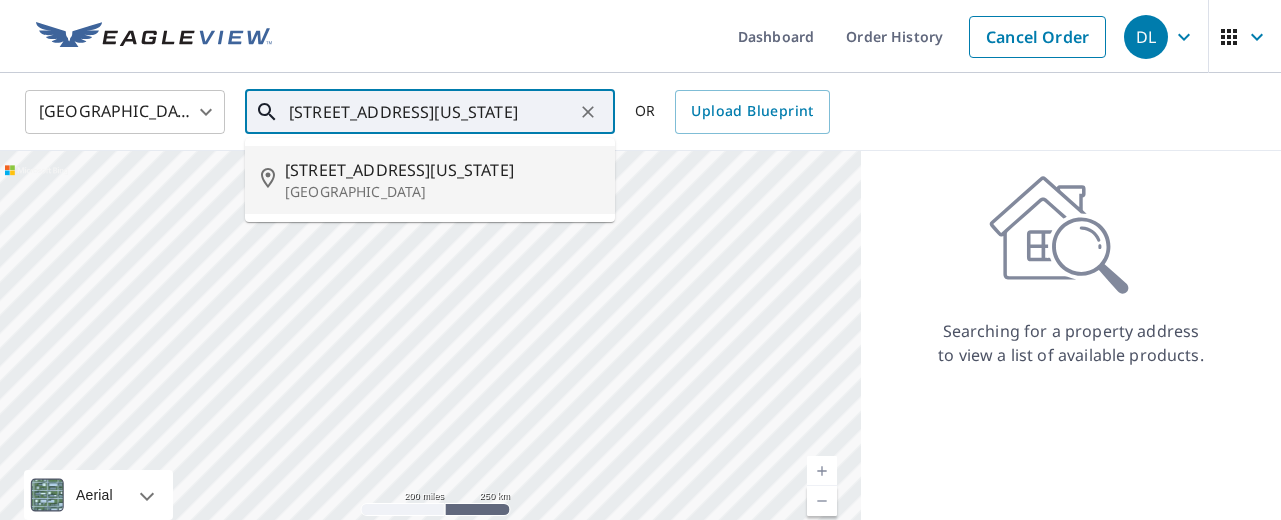 click on "[GEOGRAPHIC_DATA]" at bounding box center [442, 192] 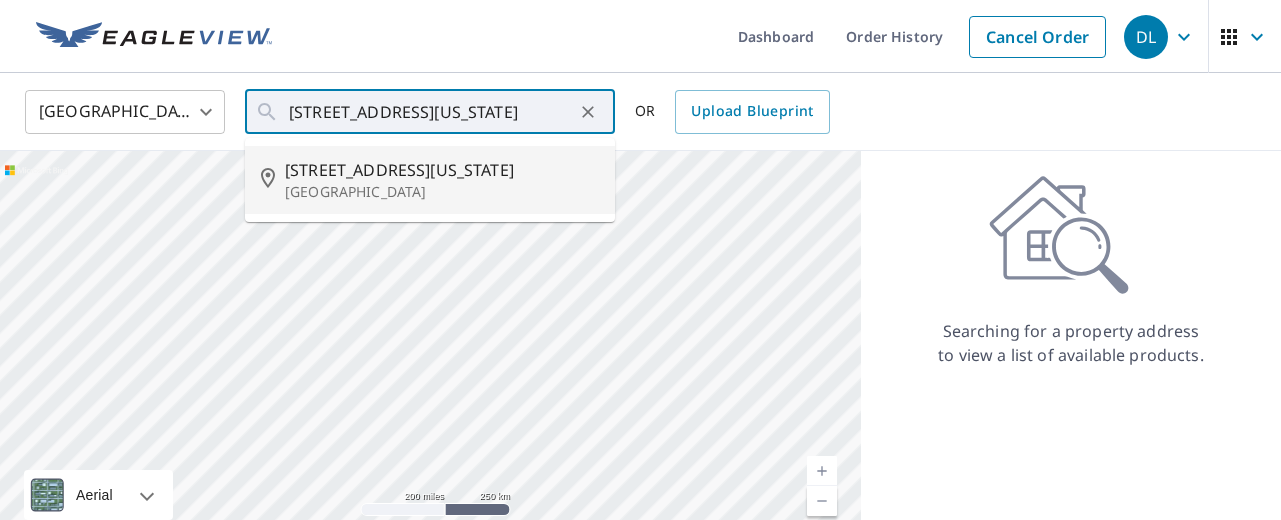 type on "[STREET_ADDRESS][US_STATE]" 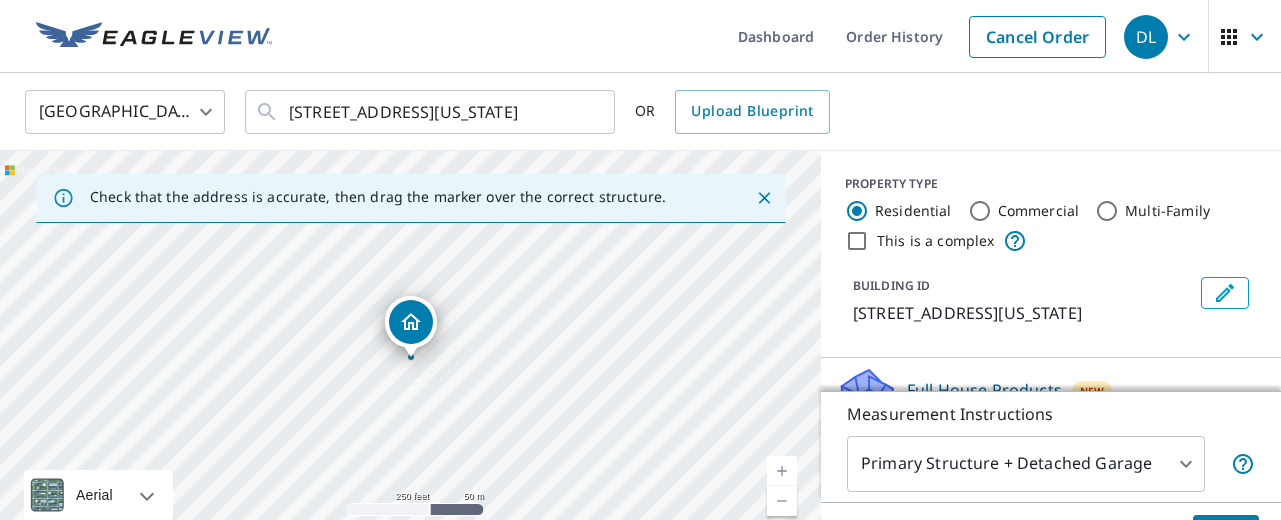 click at bounding box center (782, 471) 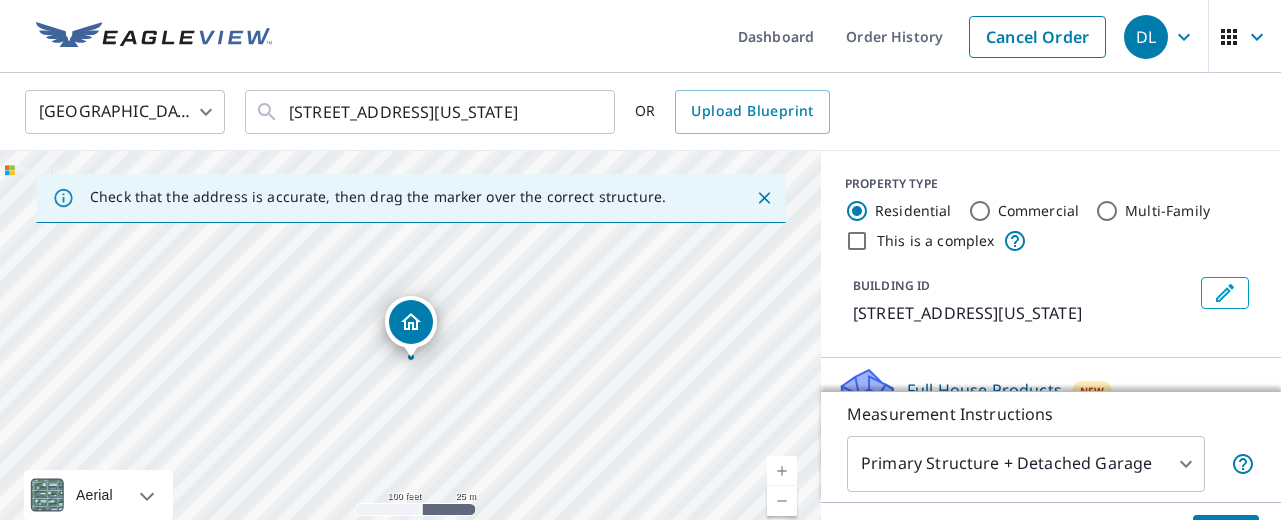 click at bounding box center (782, 471) 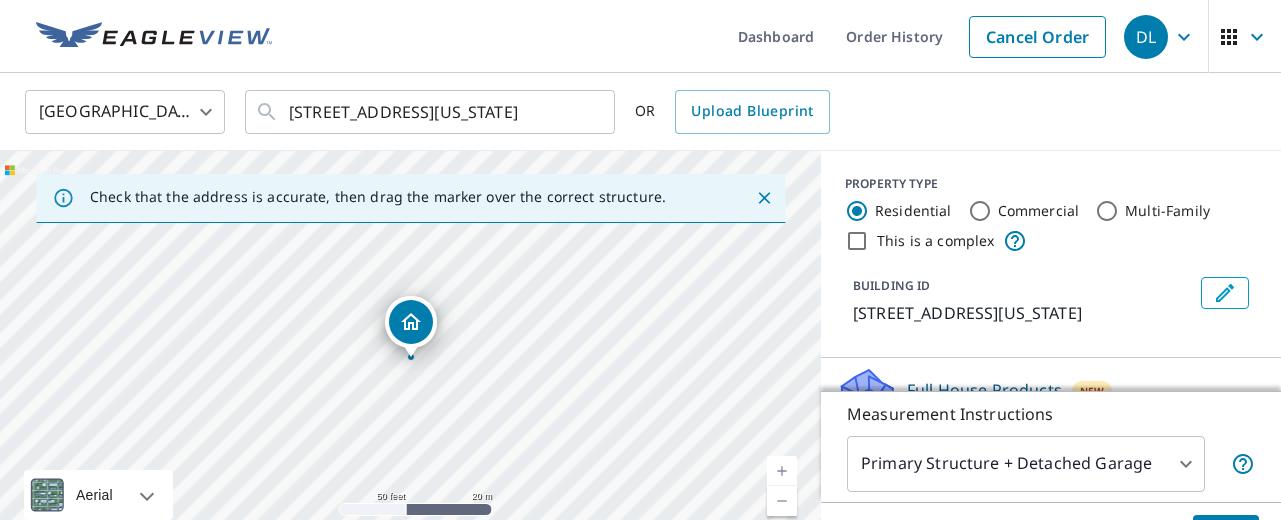 click at bounding box center [782, 471] 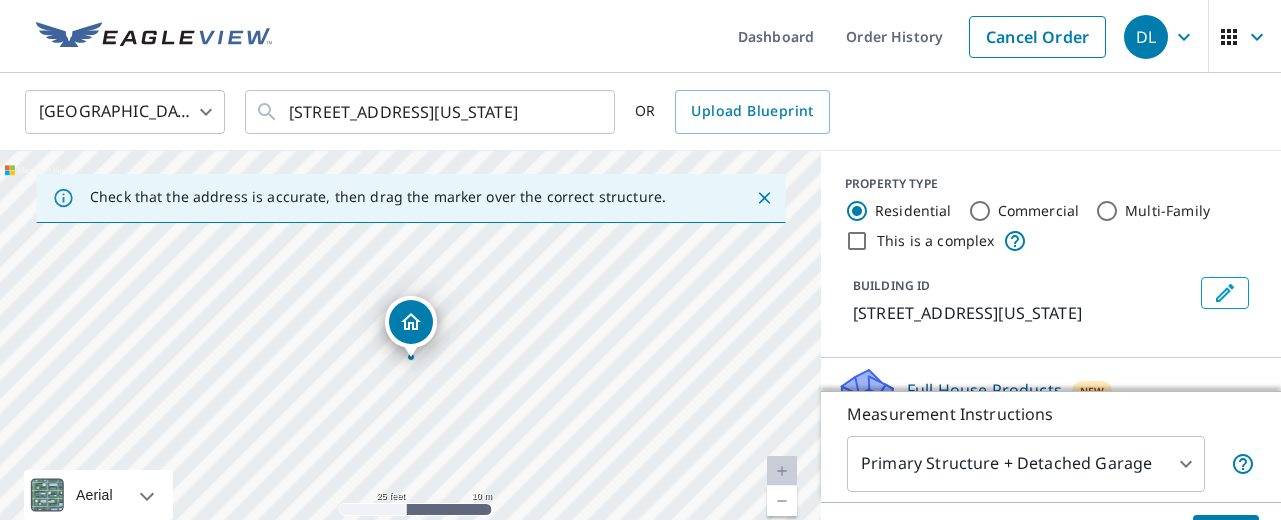 click at bounding box center (782, 471) 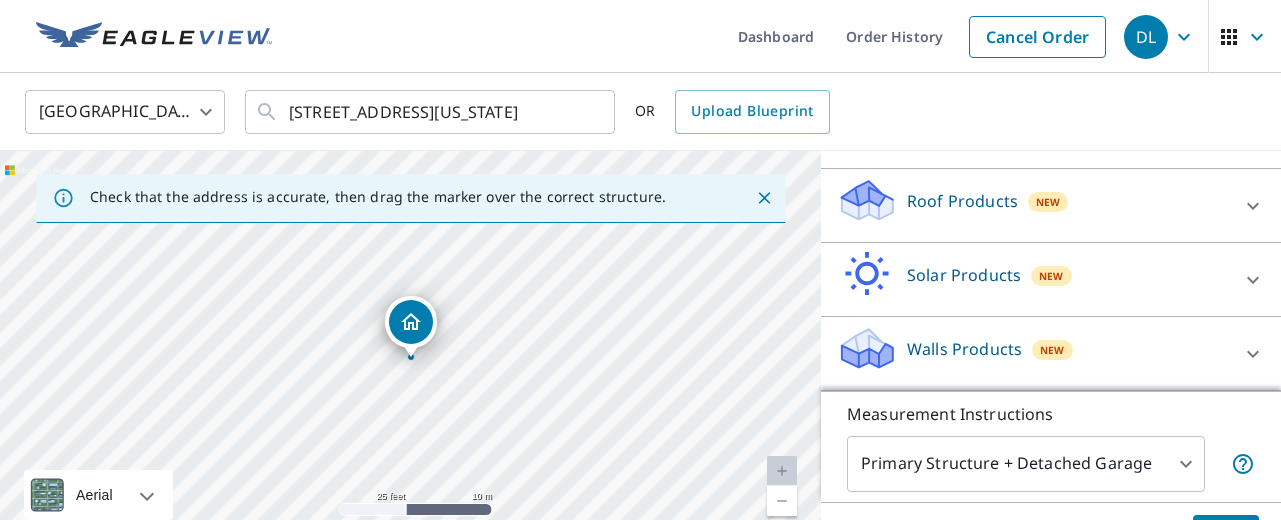 scroll, scrollTop: 263, scrollLeft: 0, axis: vertical 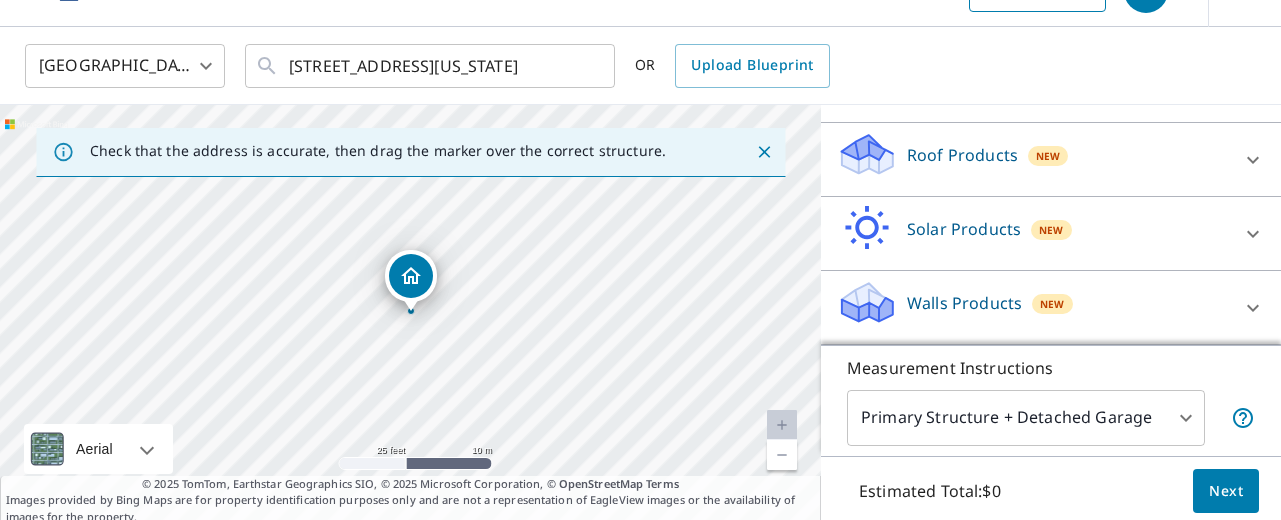 click on "Next" at bounding box center (1226, 491) 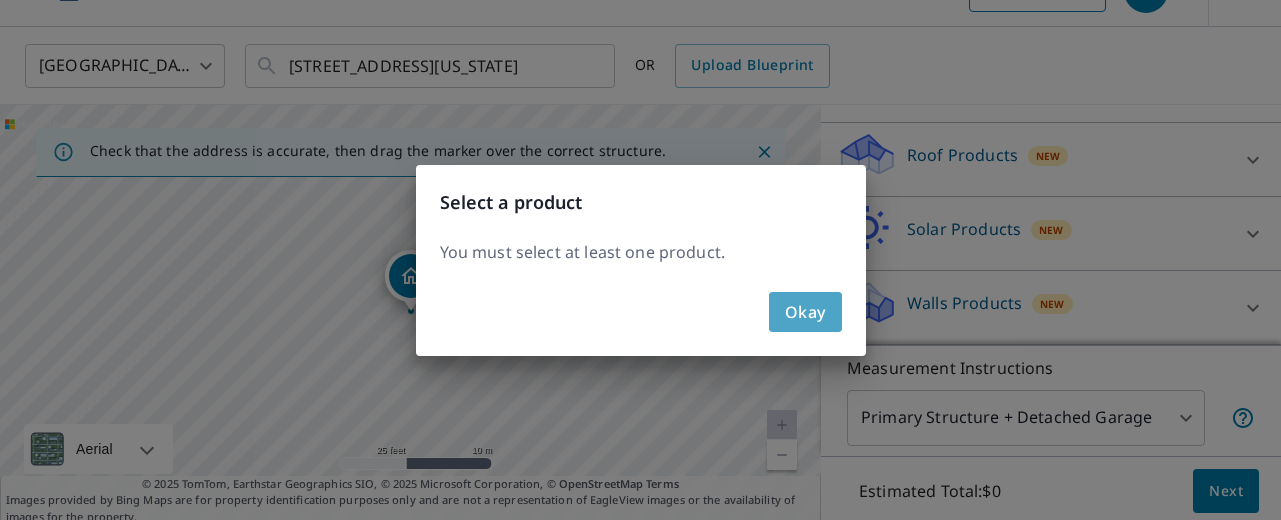 click on "Okay" 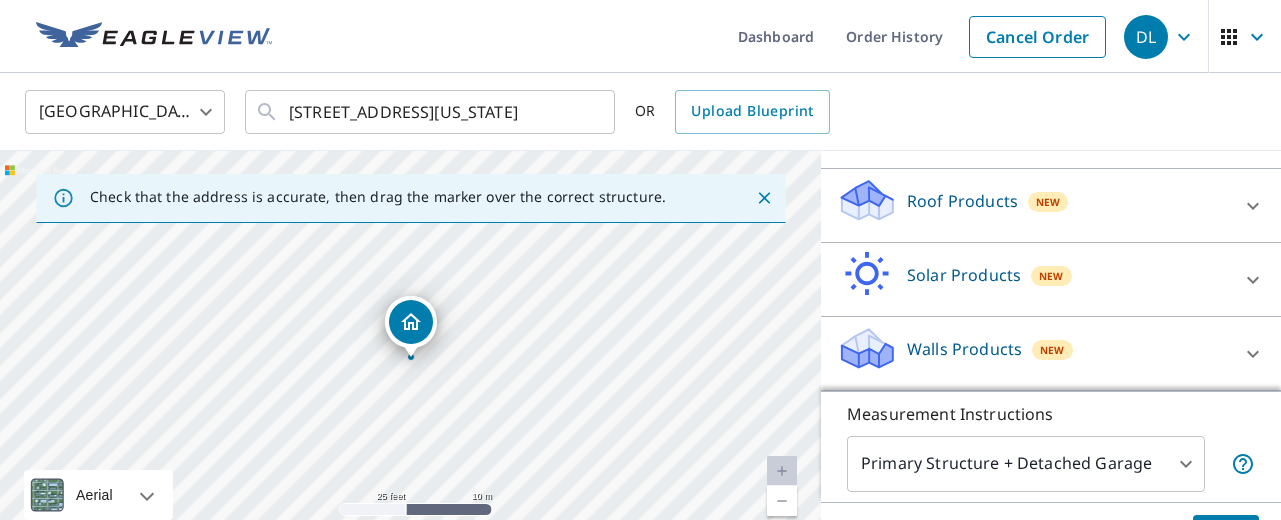 scroll, scrollTop: 0, scrollLeft: 0, axis: both 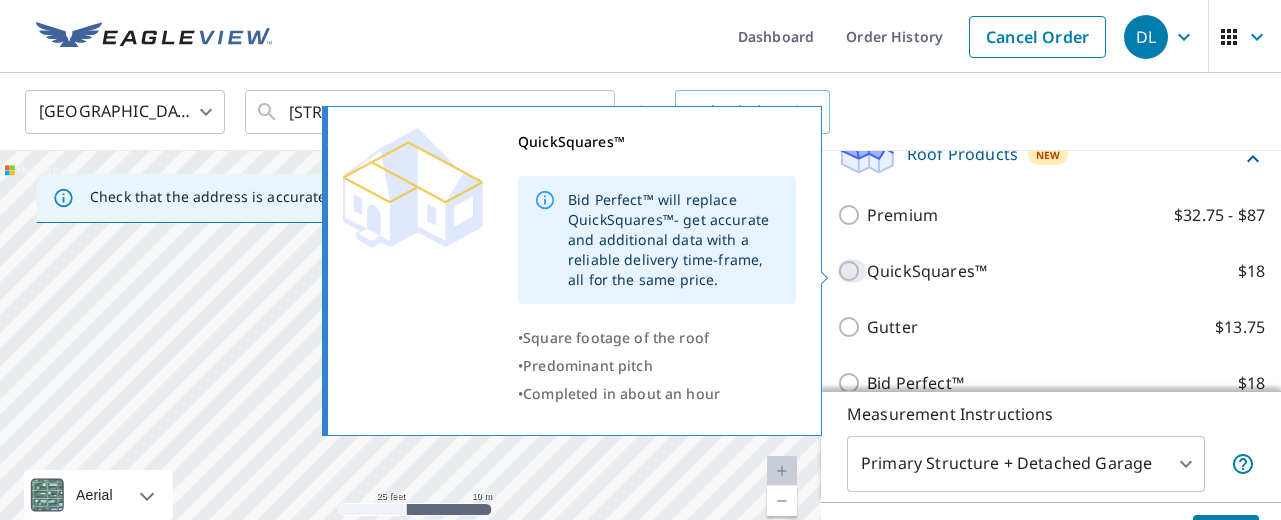 click on "QuickSquares™ $18" at bounding box center (852, 271) 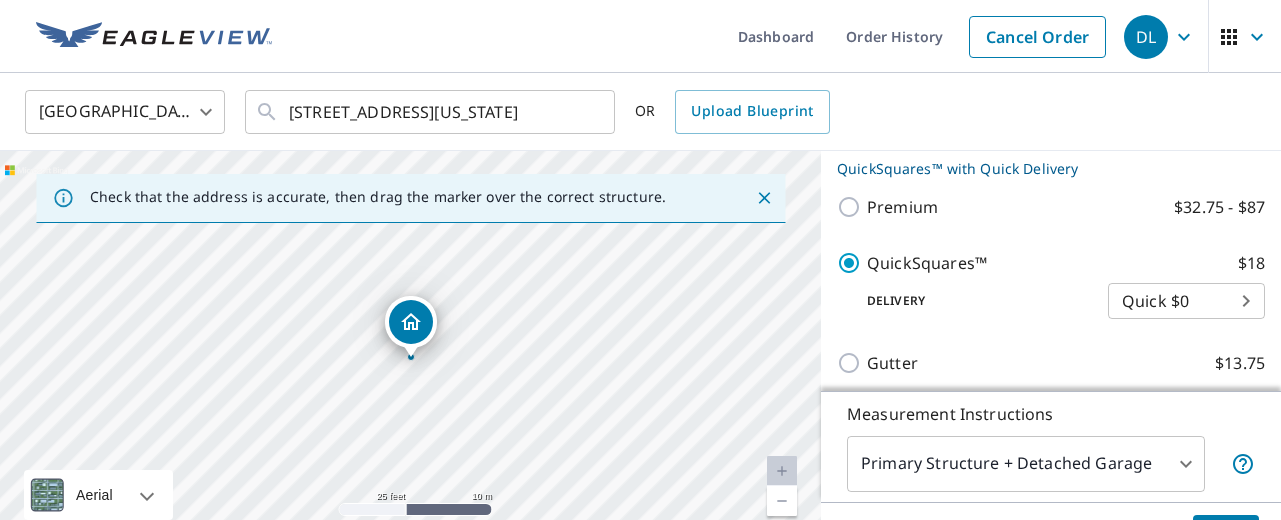 scroll, scrollTop: 340, scrollLeft: 0, axis: vertical 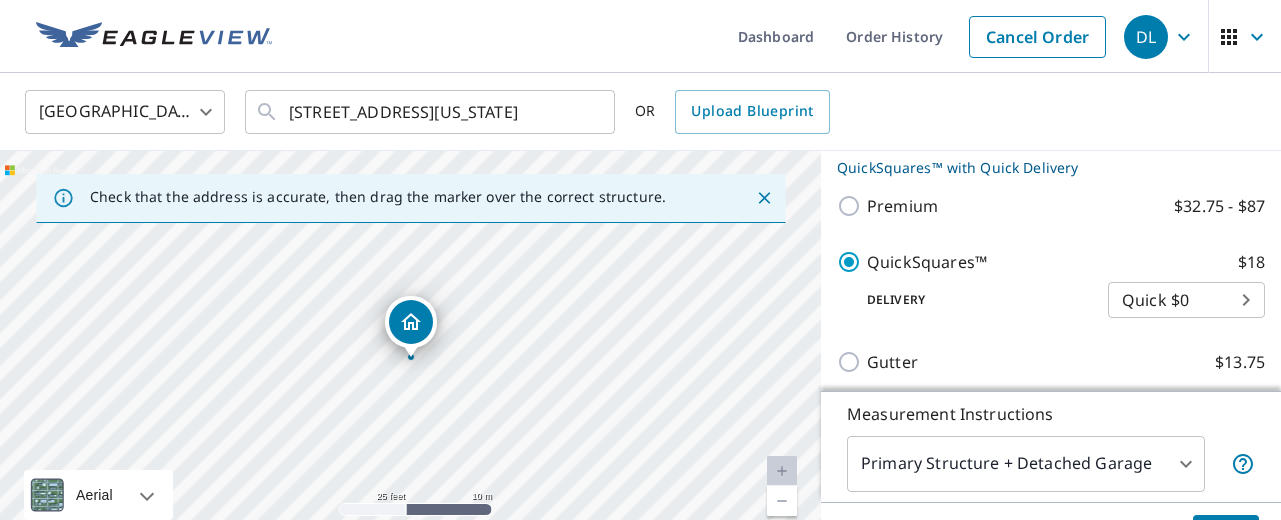 click on "DL DL
Dashboard Order History Cancel Order DL [GEOGRAPHIC_DATA] [GEOGRAPHIC_DATA] ​ [STREET_ADDRESS][US_STATE] ​ OR Upload Blueprint Check that the address is accurate, then drag the marker over the correct structure. [STREET_ADDRESS][US_STATE] Aerial Road A standard road map Aerial A detailed look from above Labels Labels 25 feet 10 m © 2025 TomTom, © Vexcel Imaging, © 2025 Microsoft Corporation,  © OpenStreetMap Terms © 2025 TomTom, Earthstar Geographics SIO, © 2025 Microsoft Corporation, ©   OpenStreetMap   Terms Images provided by Bing Maps are for property identification purposes only and are not a representation of EagleView images or the availability of images for the property. PROPERTY TYPE Residential Commercial Multi-Family This is a complex BUILDING ID [STREET_ADDRESS][US_STATE] Full House Products New Full House™ $105 Roof Products New QuickSquares™ with Quick Delivery Premium $32.75 - $87 QuickSquares™ $18 Delivery Quick $0 45 ​ Gutter $13.75 $18 New" at bounding box center (640, 260) 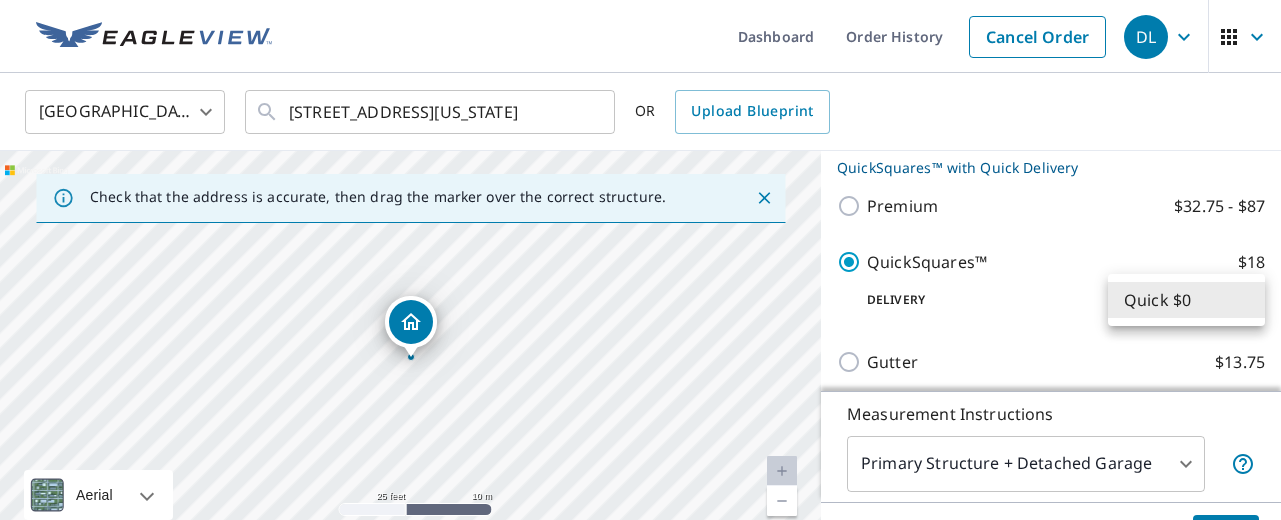 click at bounding box center [640, 260] 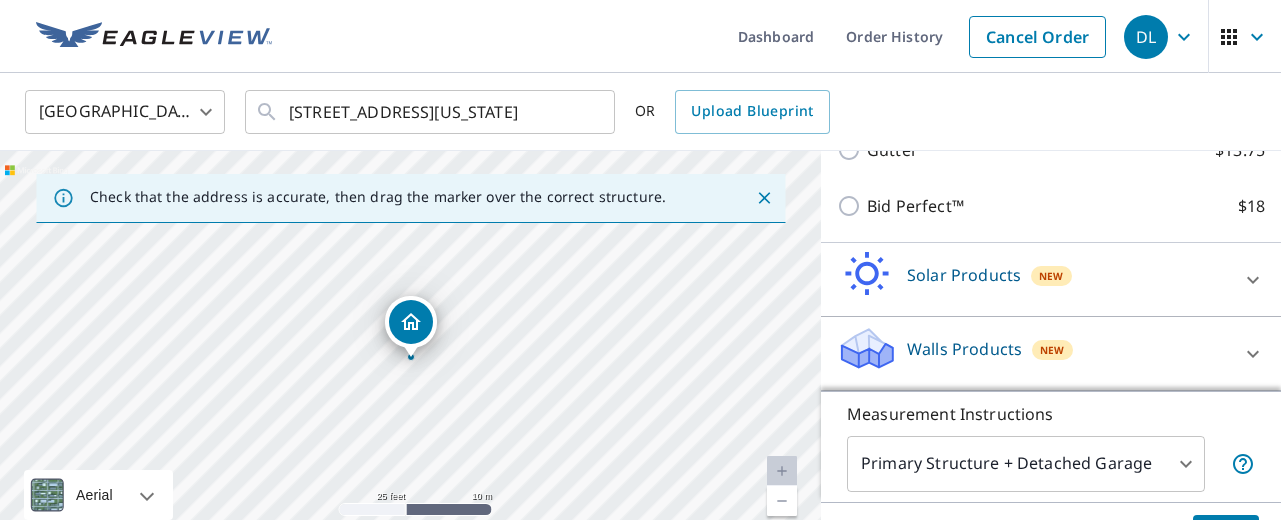 scroll, scrollTop: 552, scrollLeft: 0, axis: vertical 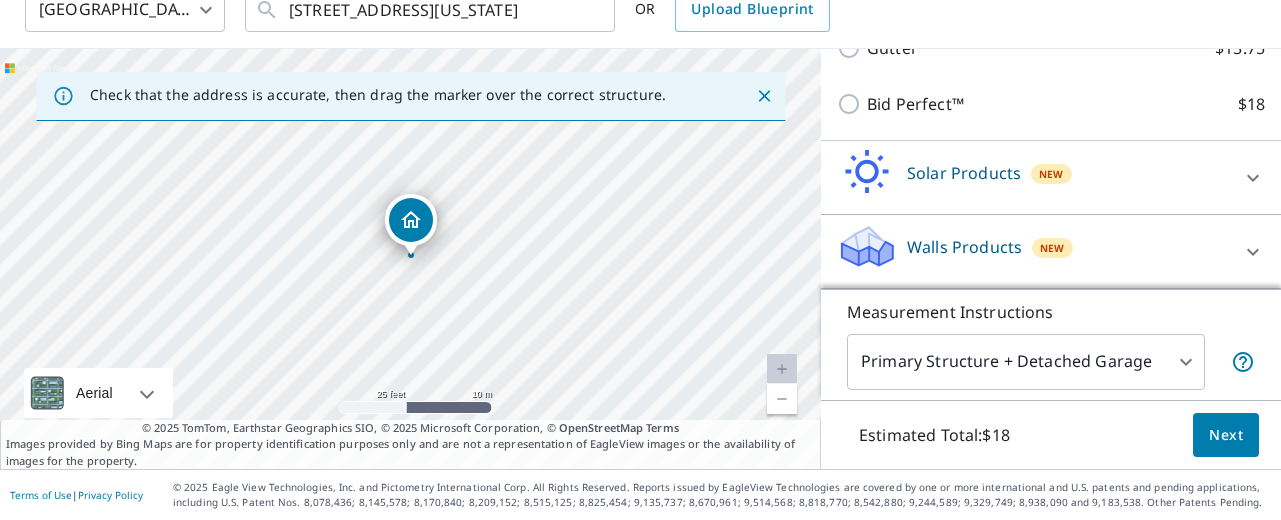 click on "Next" at bounding box center (1226, 435) 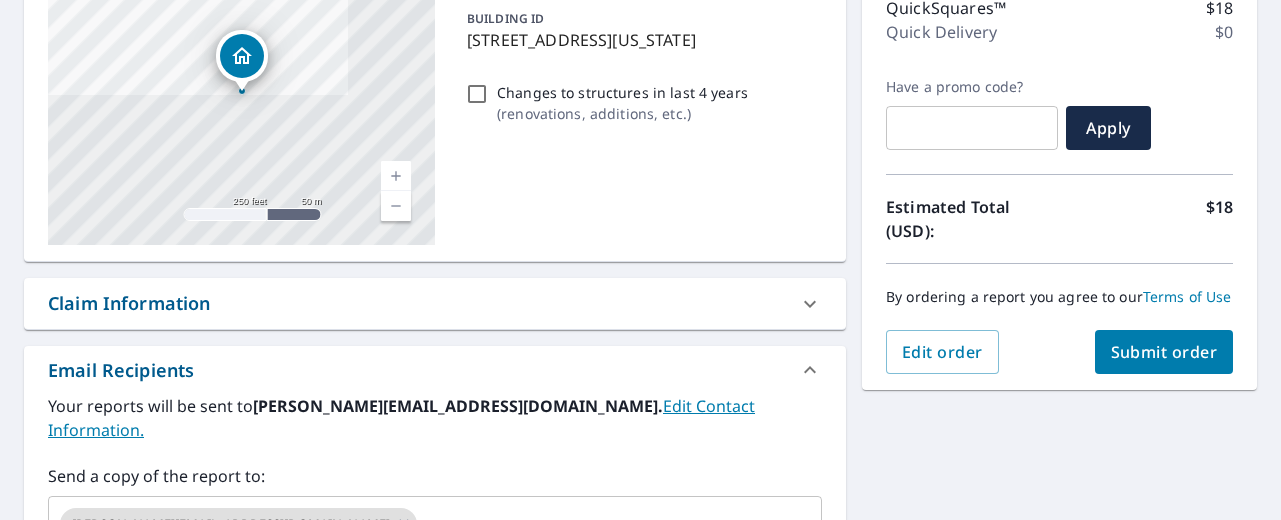 scroll, scrollTop: 274, scrollLeft: 0, axis: vertical 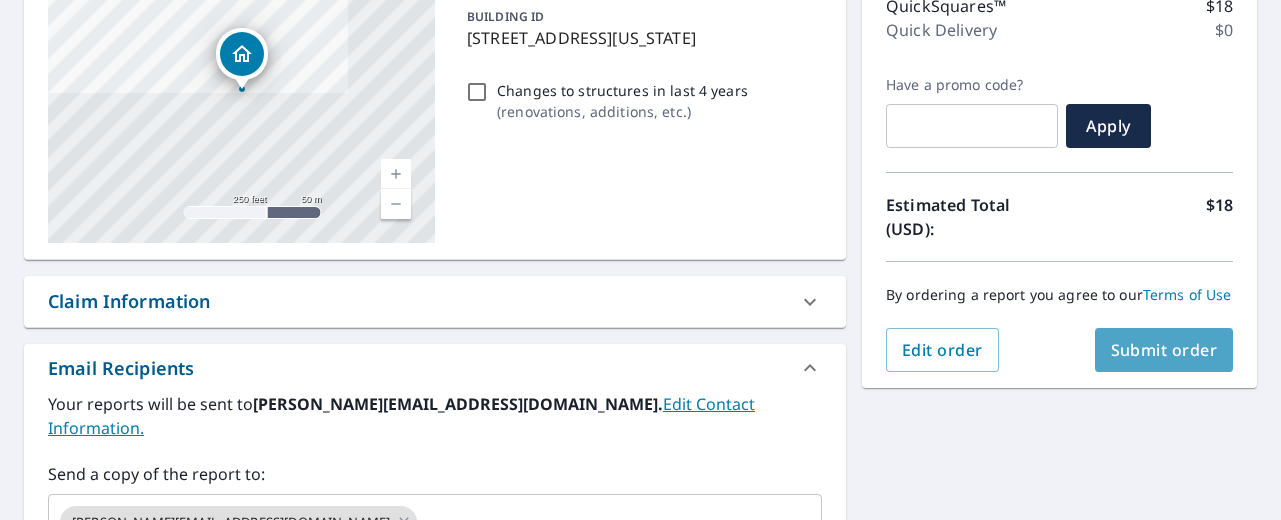 click on "Submit order" at bounding box center [1164, 350] 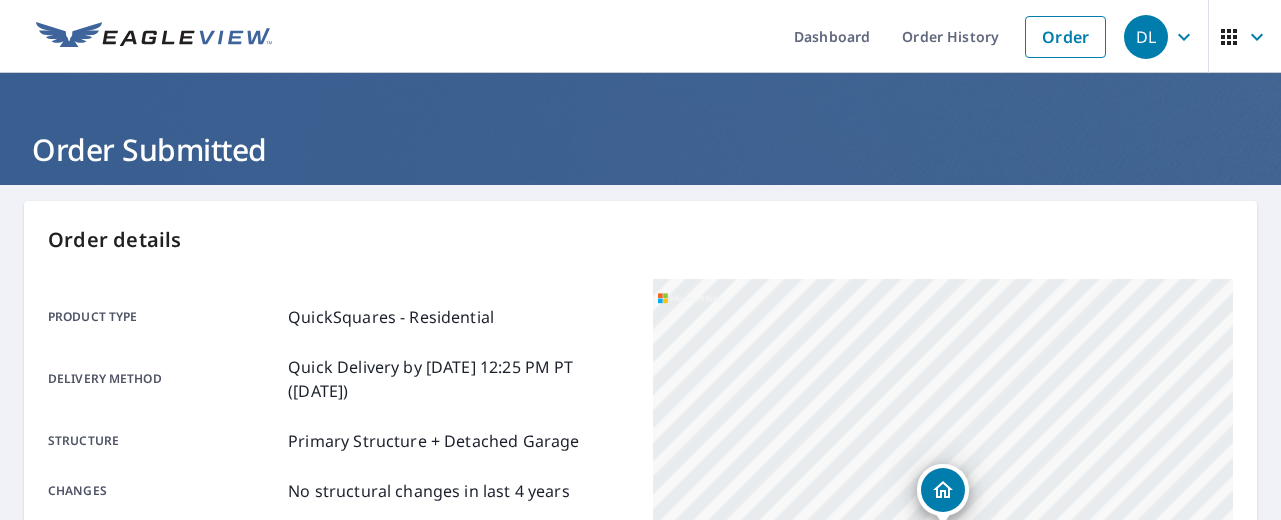 scroll, scrollTop: 0, scrollLeft: 0, axis: both 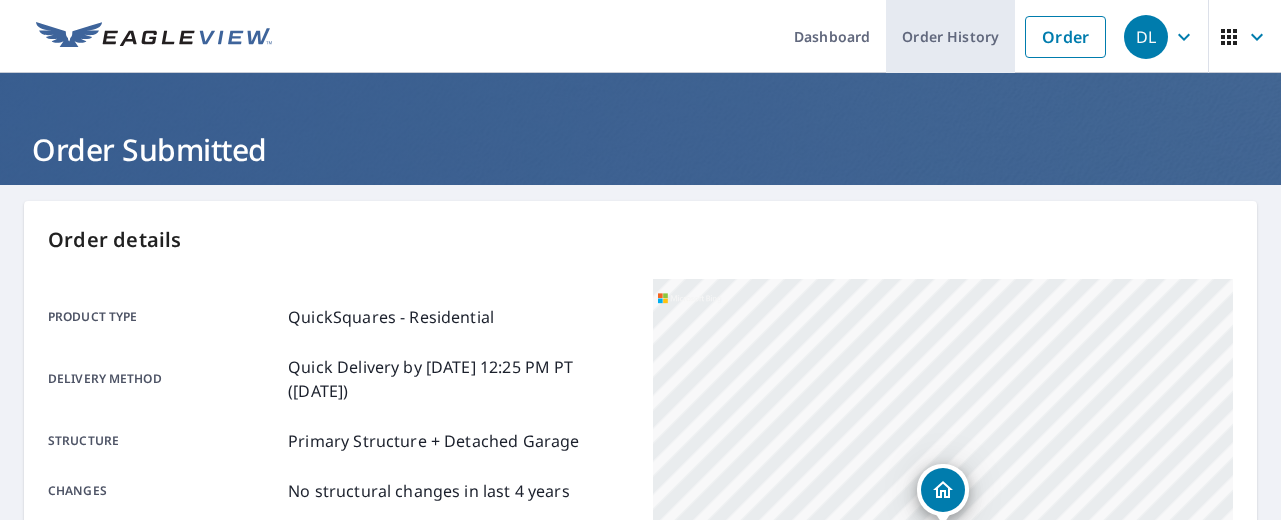 click on "Order History" at bounding box center [950, 36] 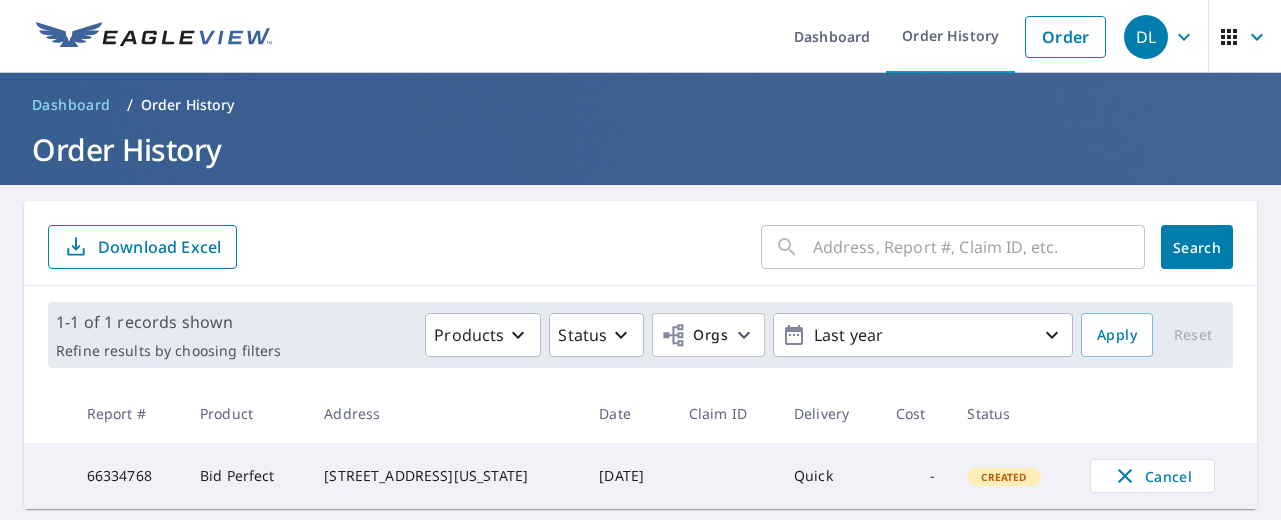 scroll, scrollTop: 0, scrollLeft: 0, axis: both 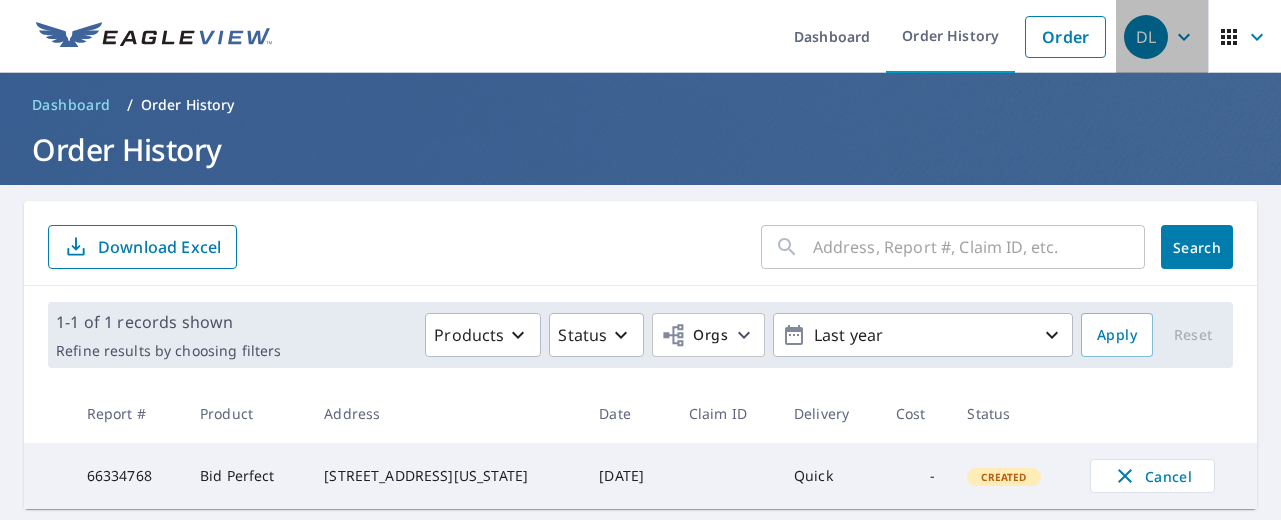 click 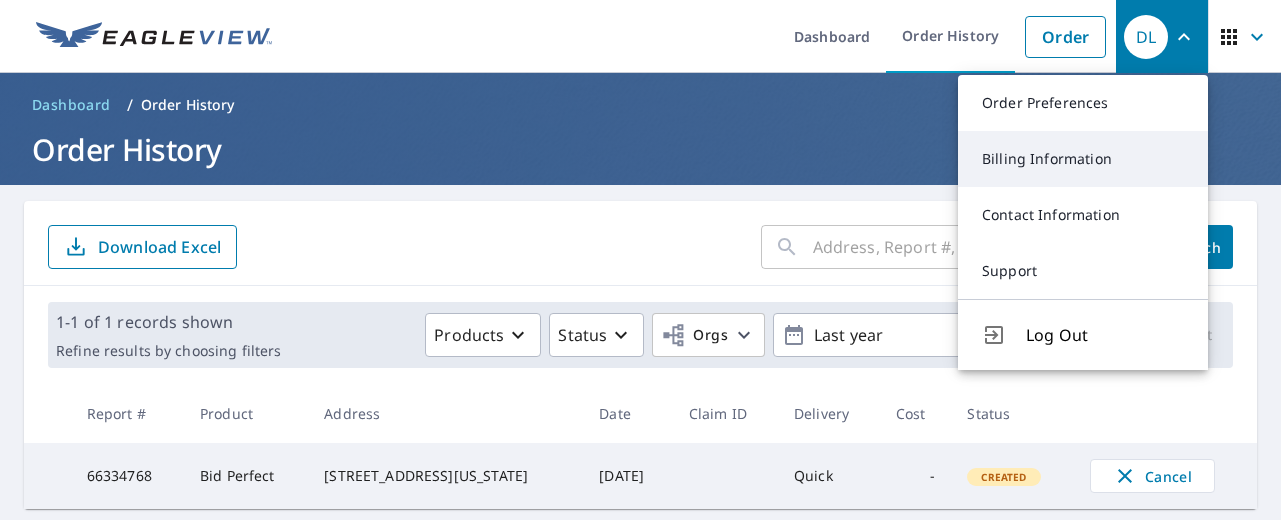 click on "Billing Information" at bounding box center (1083, 159) 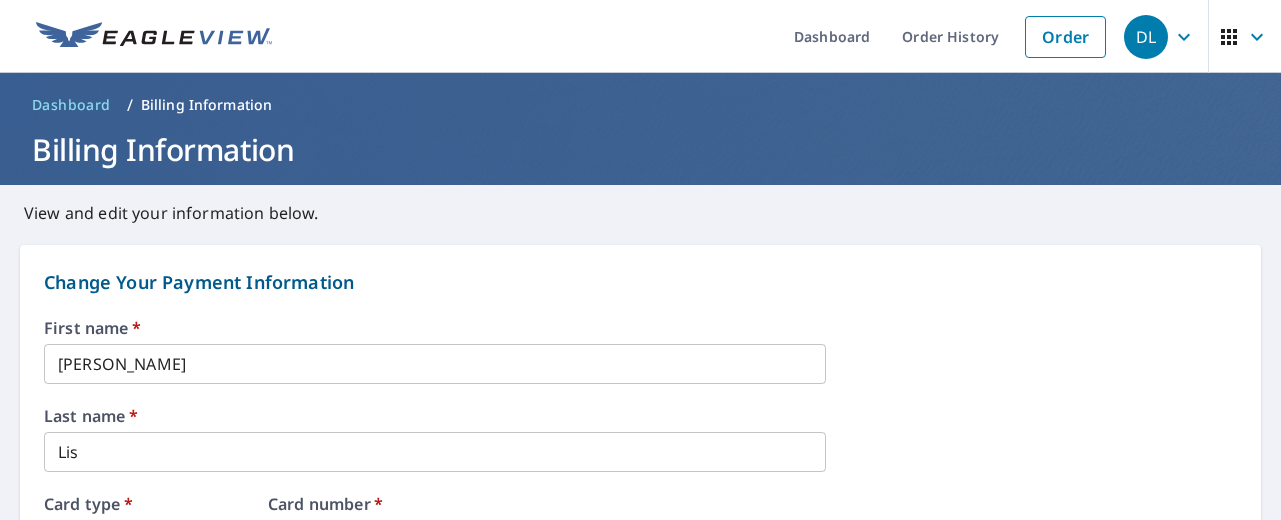 scroll, scrollTop: 0, scrollLeft: 0, axis: both 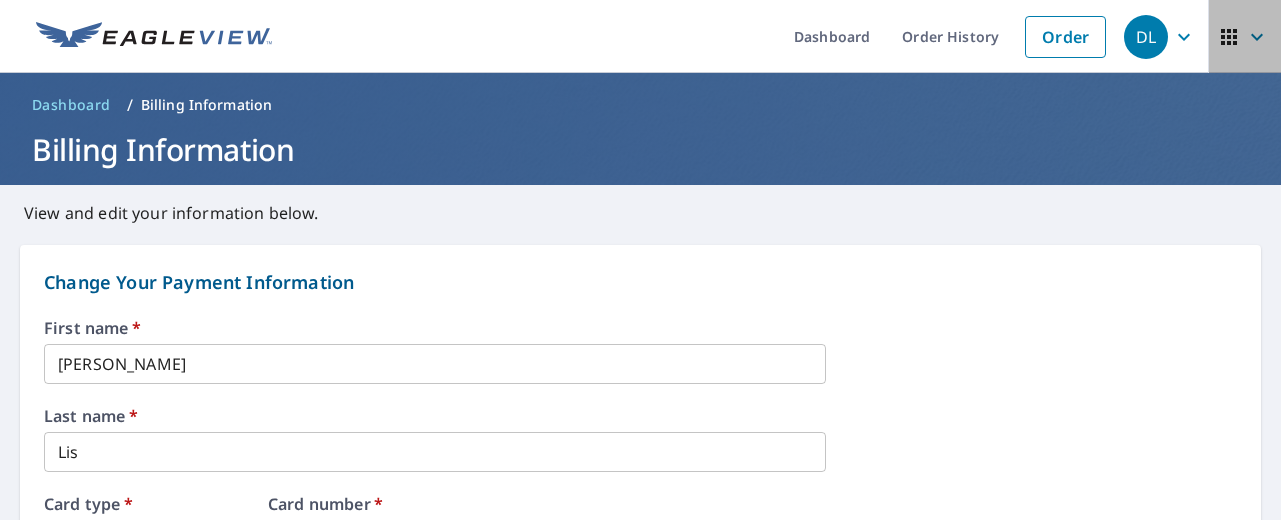 click at bounding box center (1245, 37) 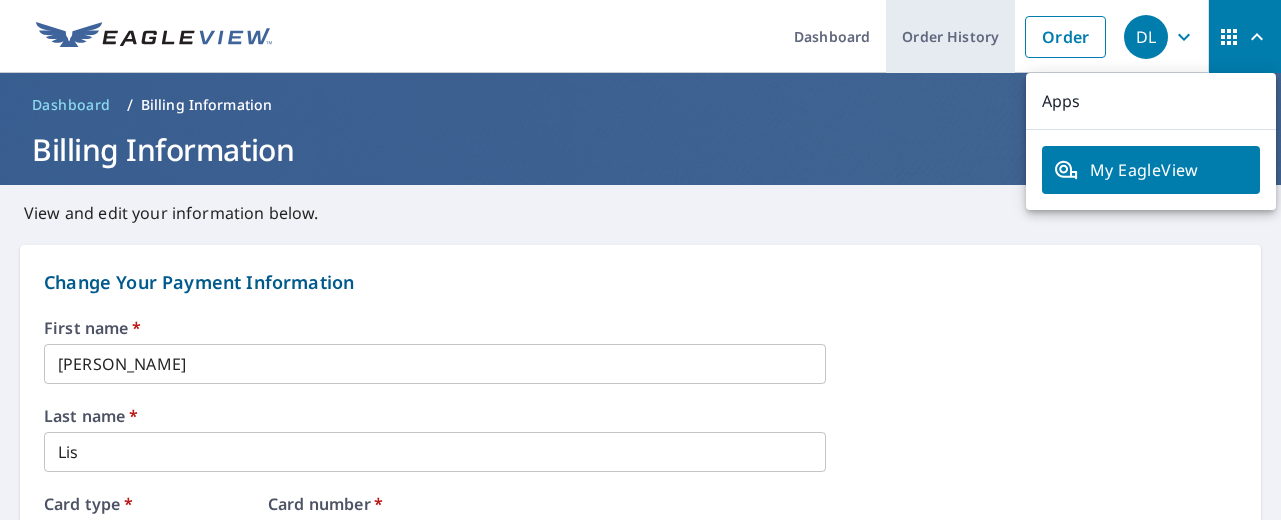 click on "Order History" at bounding box center [950, 36] 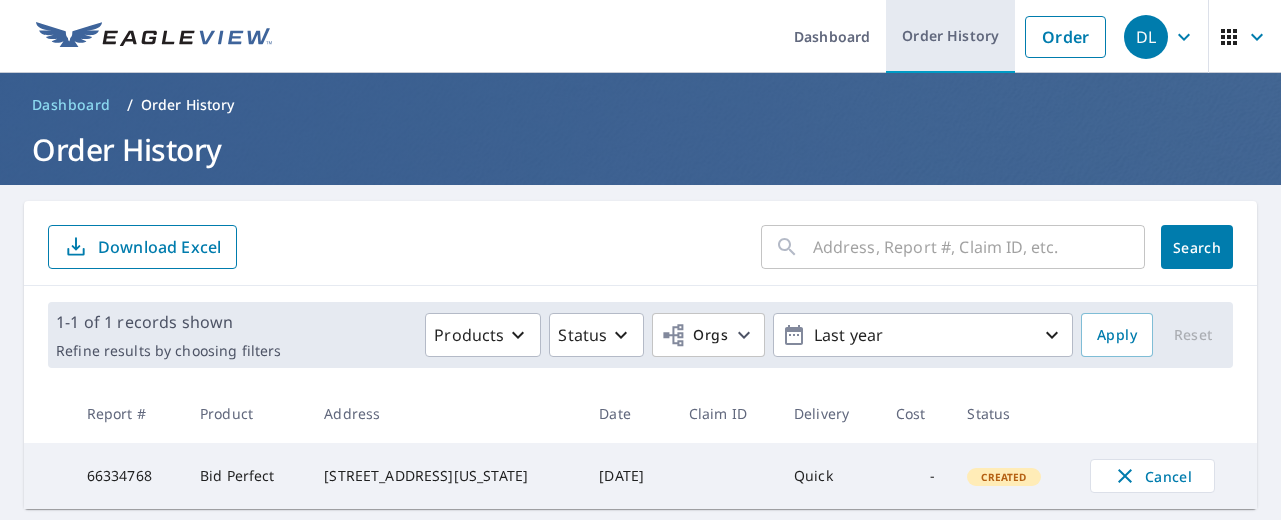 scroll, scrollTop: 0, scrollLeft: 0, axis: both 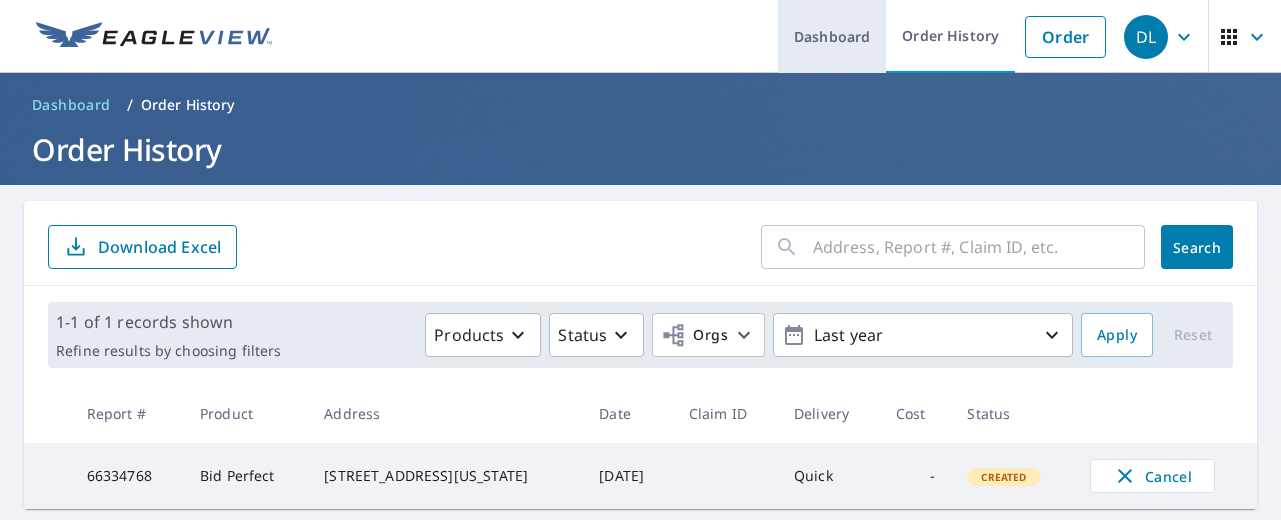 click on "Dashboard" at bounding box center [832, 36] 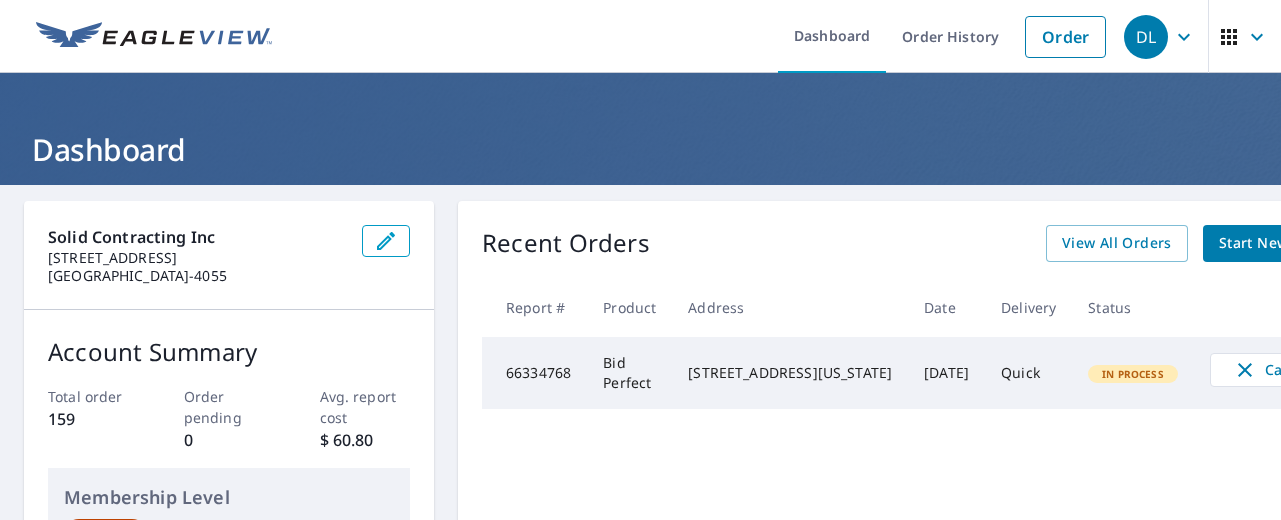 scroll, scrollTop: 0, scrollLeft: 0, axis: both 